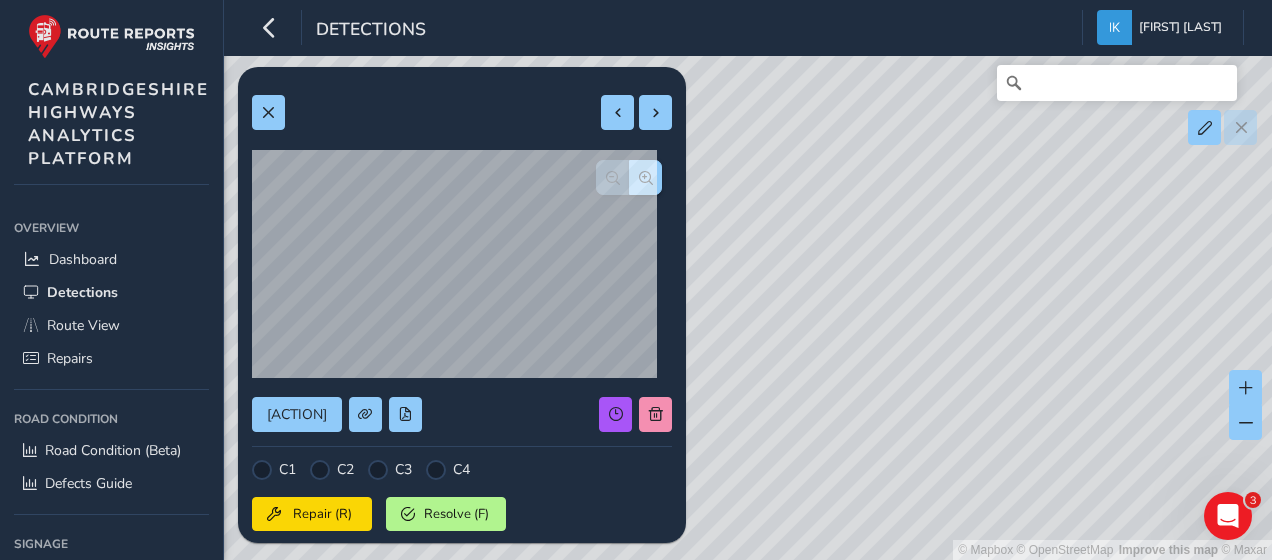 scroll, scrollTop: 0, scrollLeft: 0, axis: both 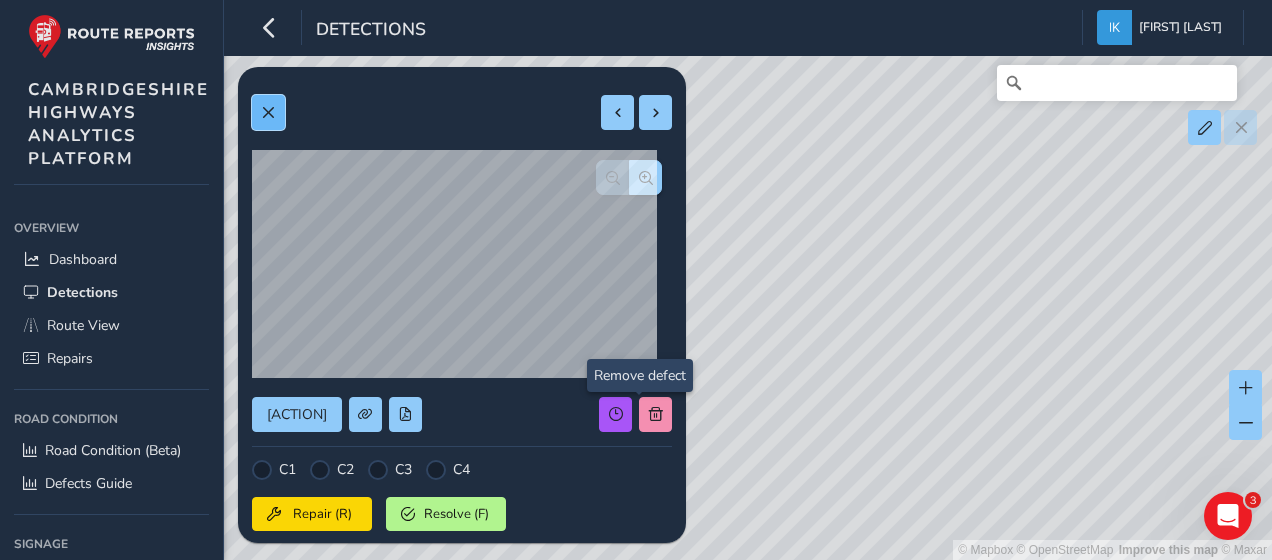 click at bounding box center (268, 113) 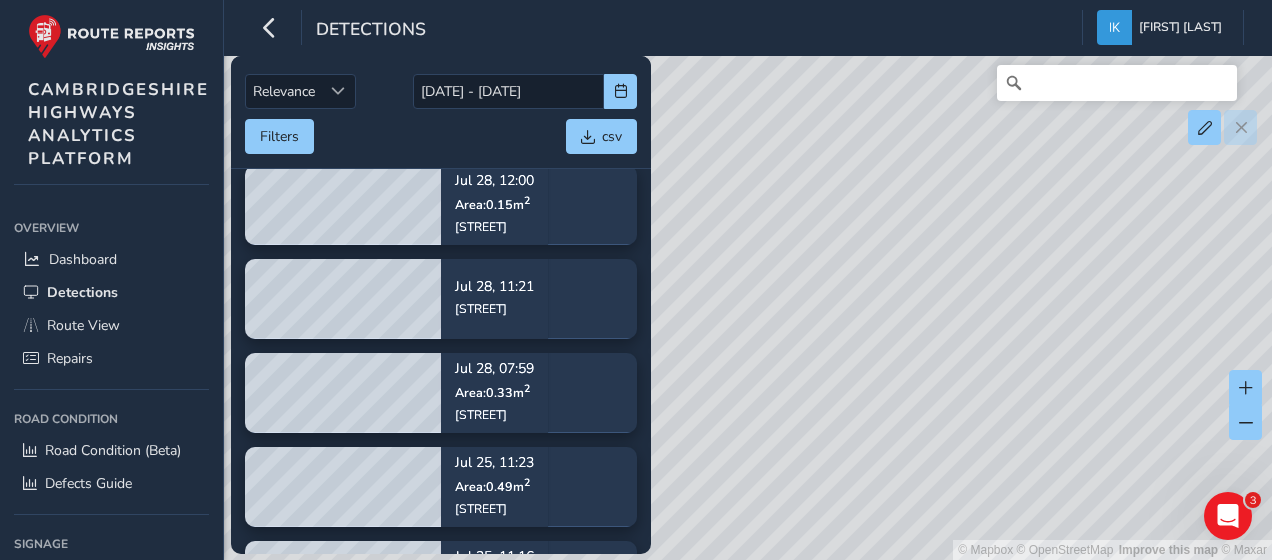 scroll, scrollTop: 7340, scrollLeft: 0, axis: vertical 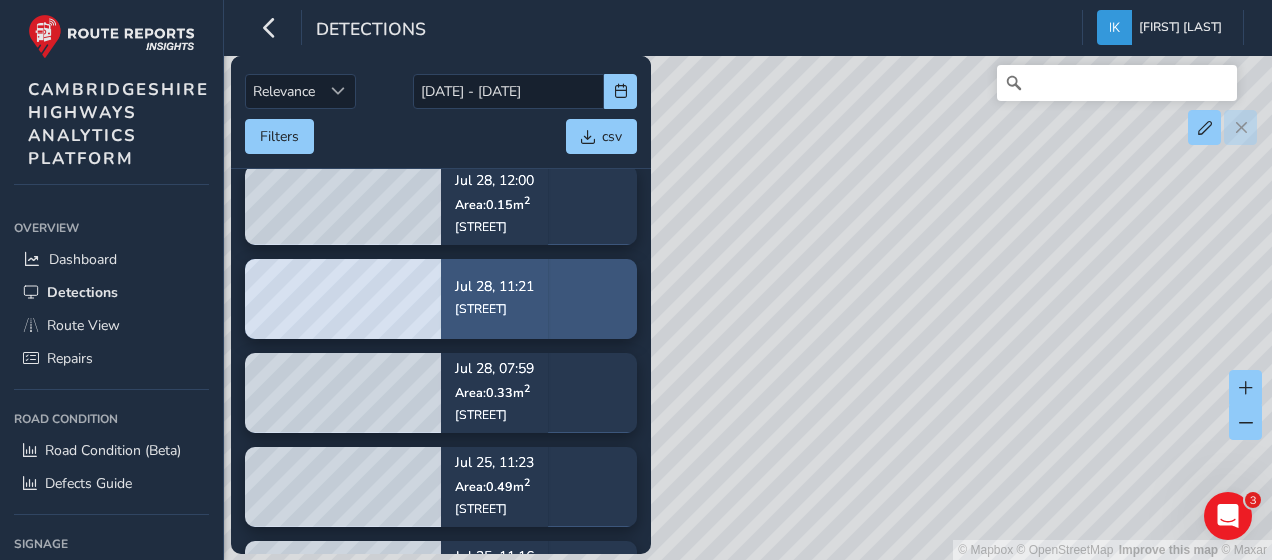 click on "[STREET]" at bounding box center [494, 298] 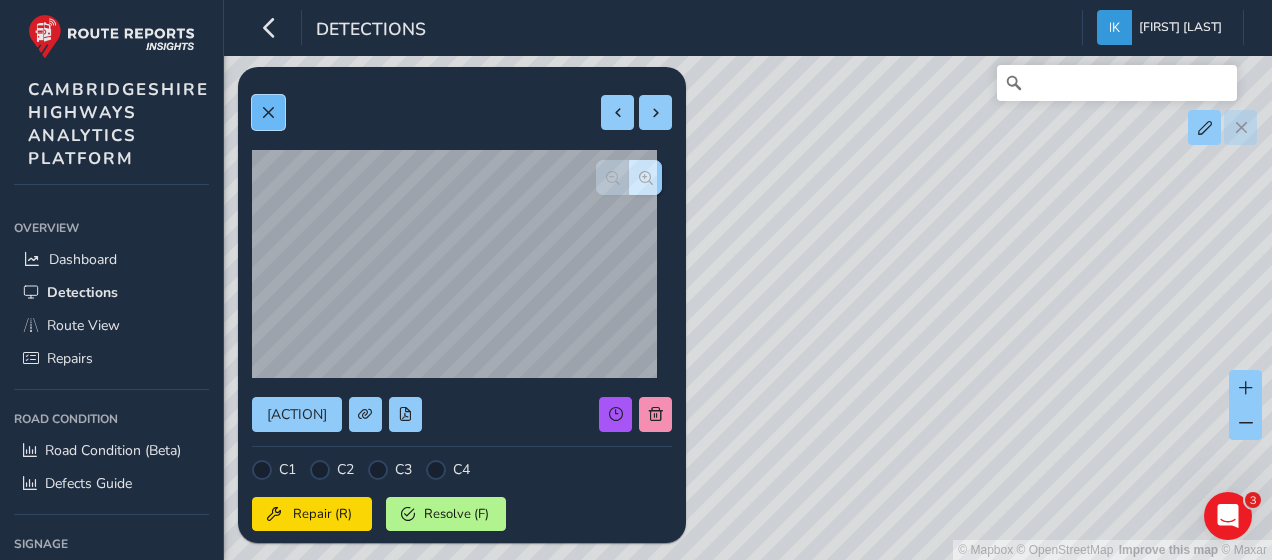 click at bounding box center [268, 113] 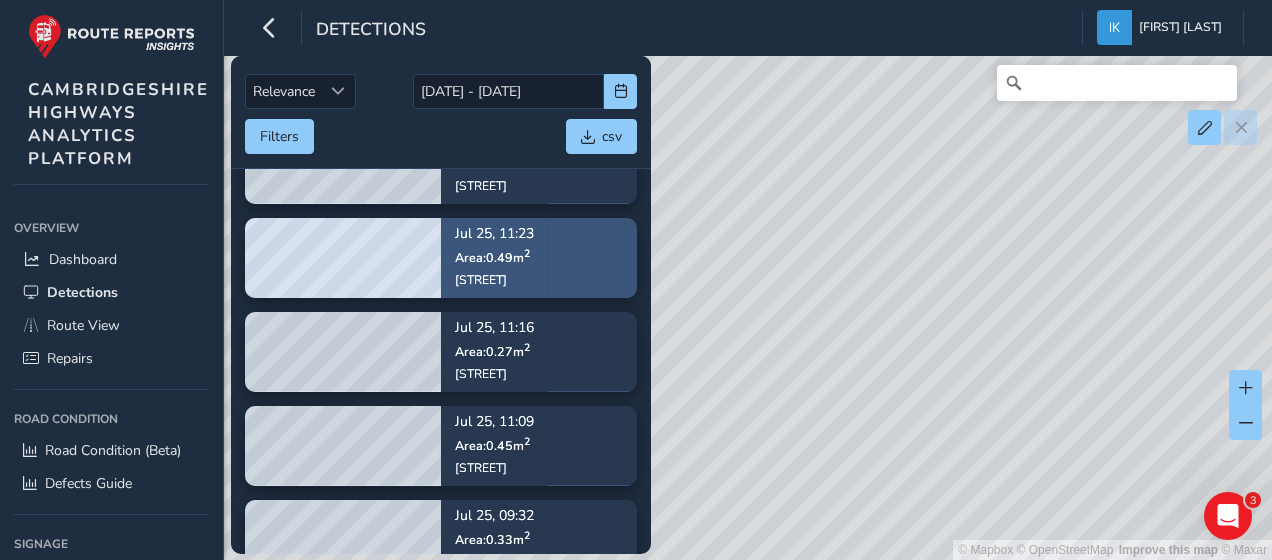 scroll, scrollTop: 7568, scrollLeft: 0, axis: vertical 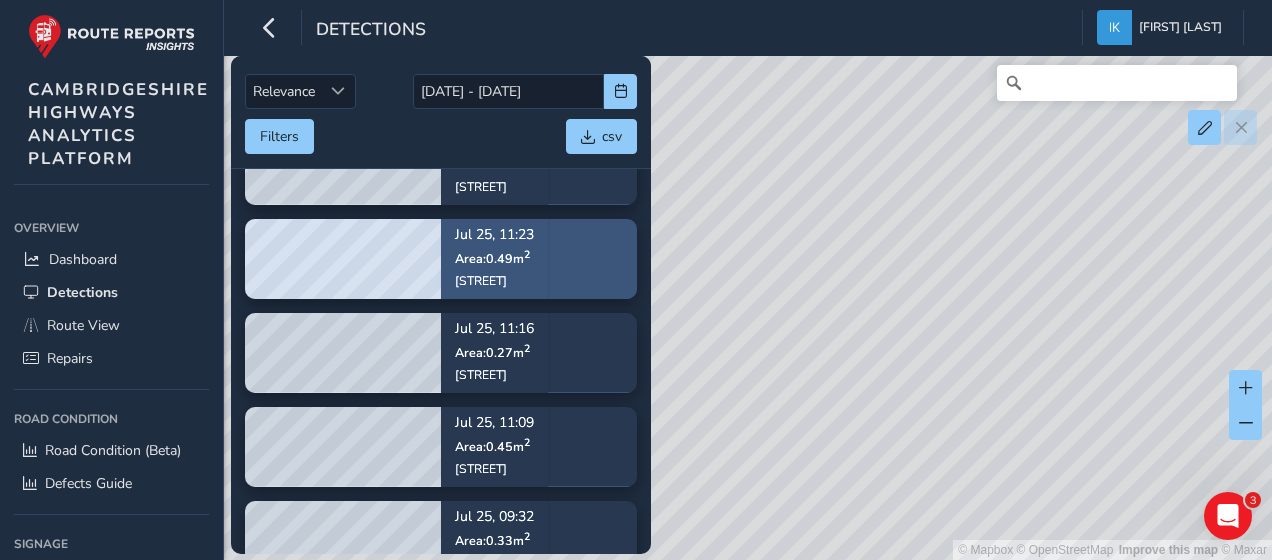 click on "[STREET]" at bounding box center (494, 258) 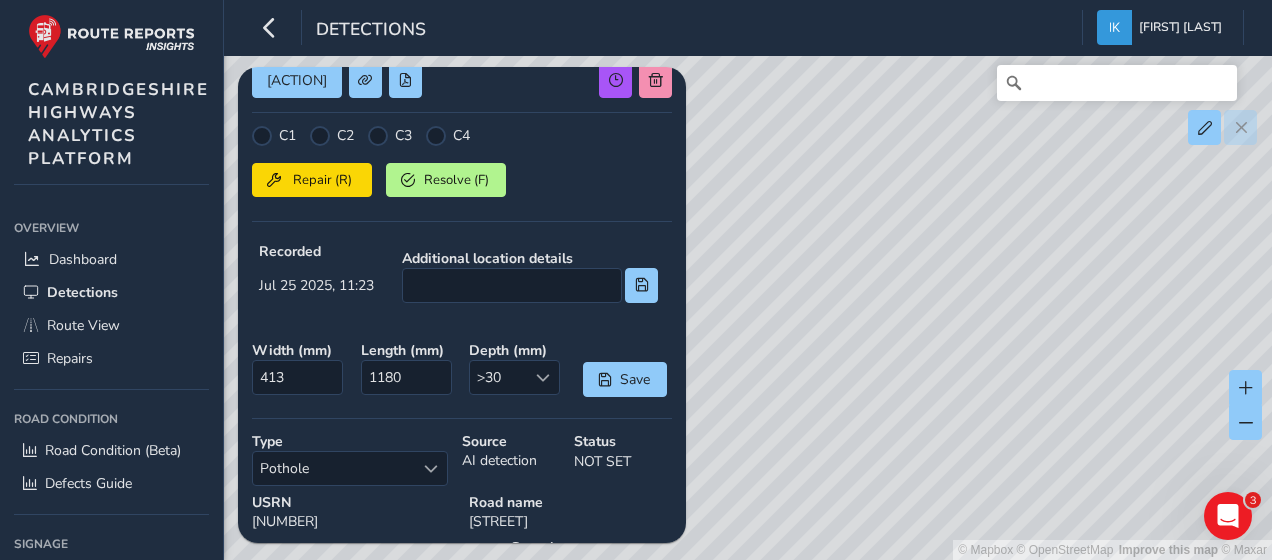 scroll, scrollTop: 0, scrollLeft: 0, axis: both 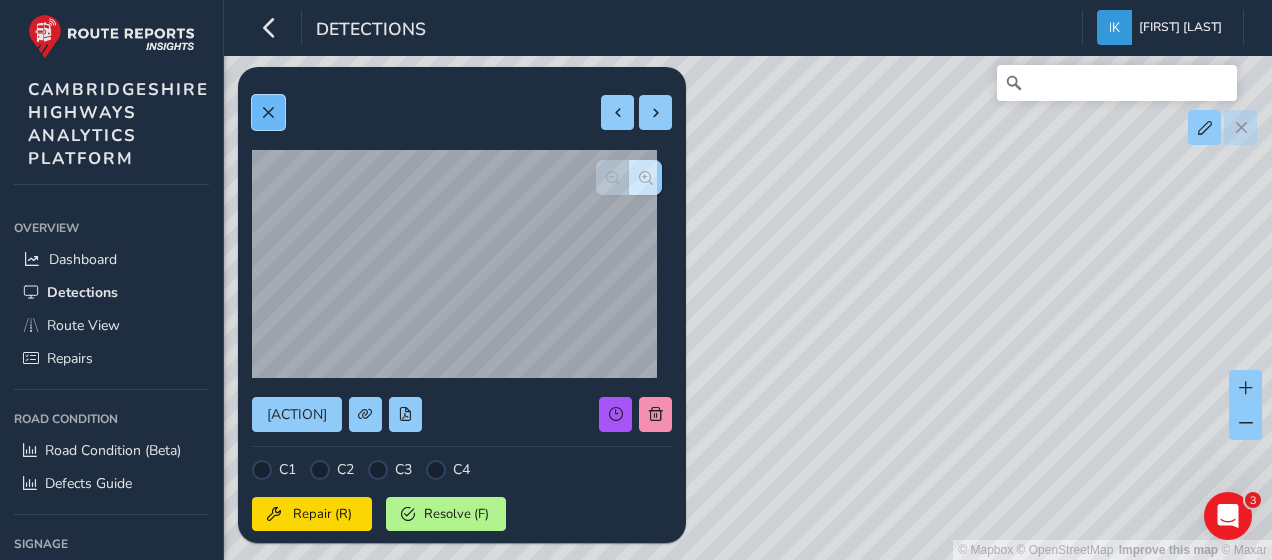 click at bounding box center (268, 112) 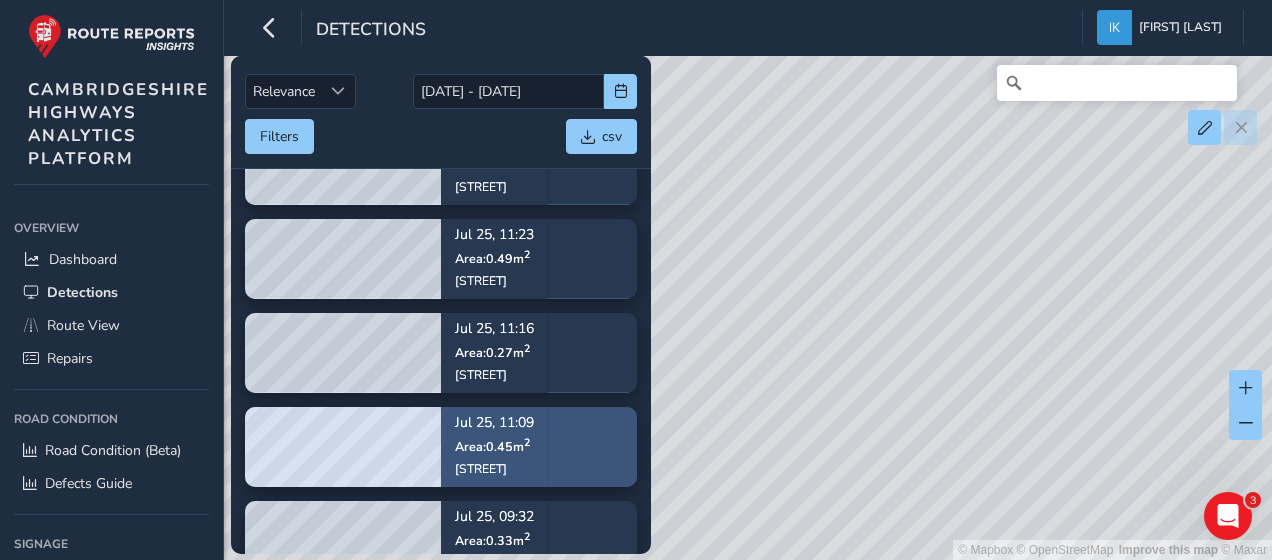 click on "[STREET]" at bounding box center [494, 446] 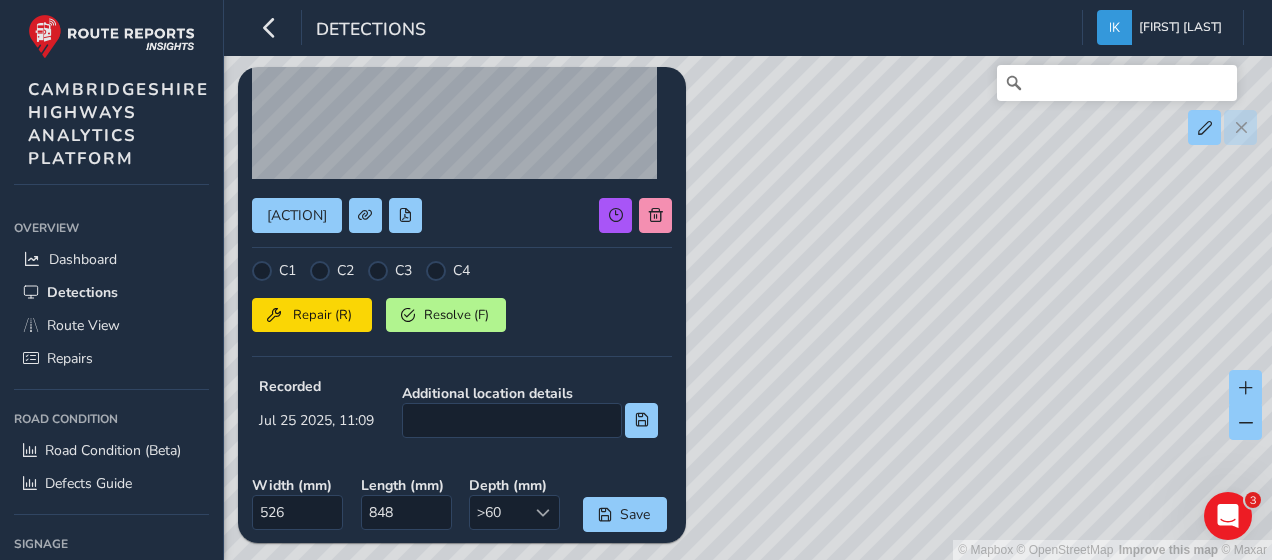 scroll, scrollTop: 0, scrollLeft: 0, axis: both 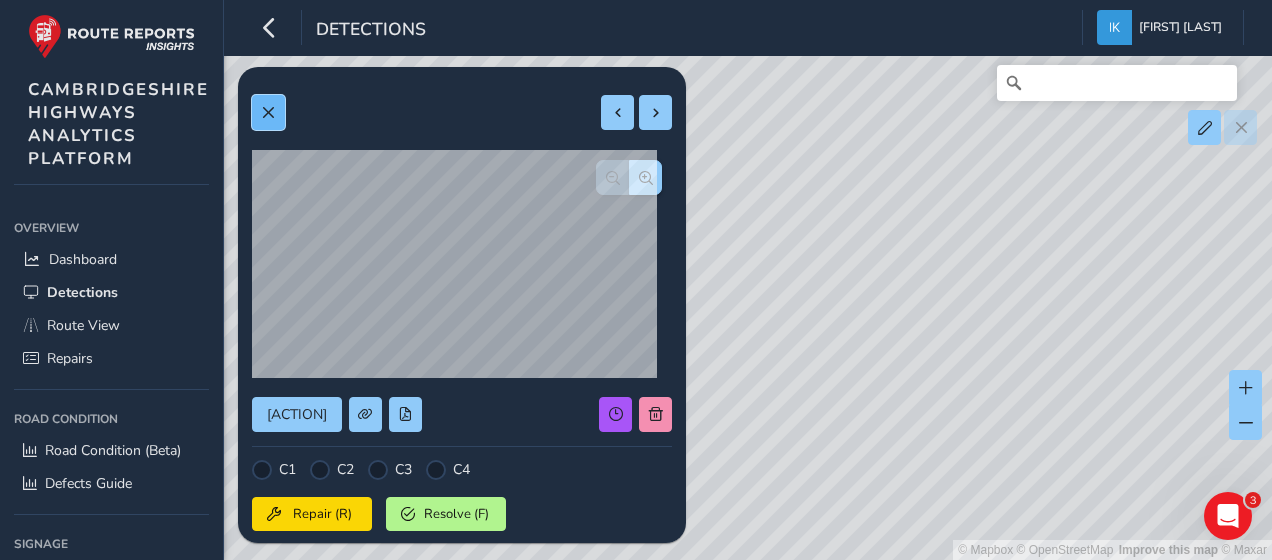 click at bounding box center [268, 112] 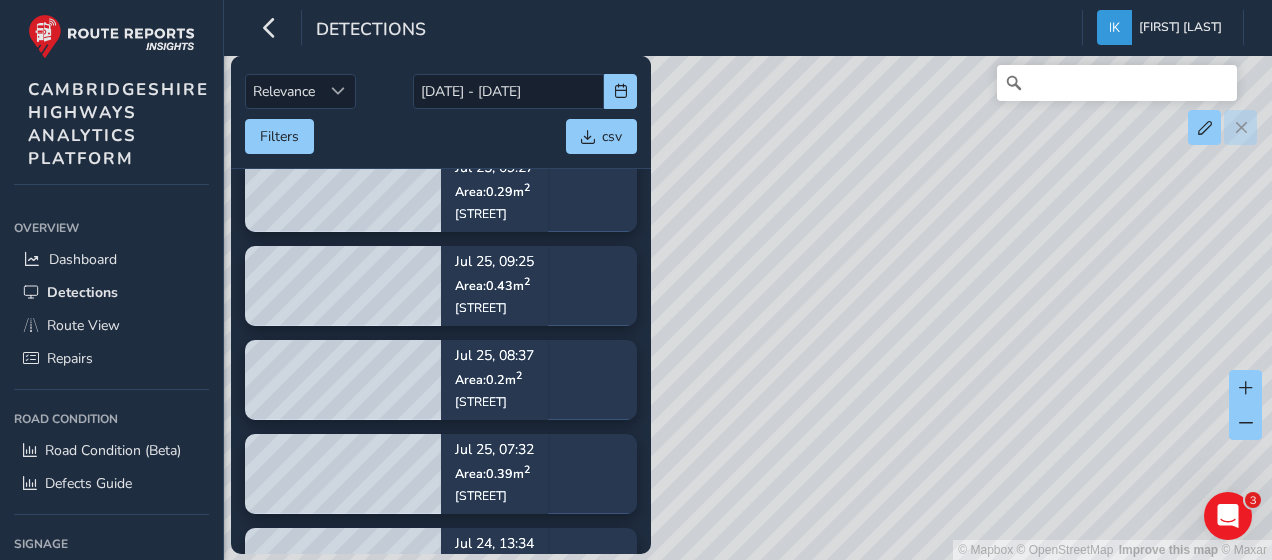 scroll, scrollTop: 7996, scrollLeft: 0, axis: vertical 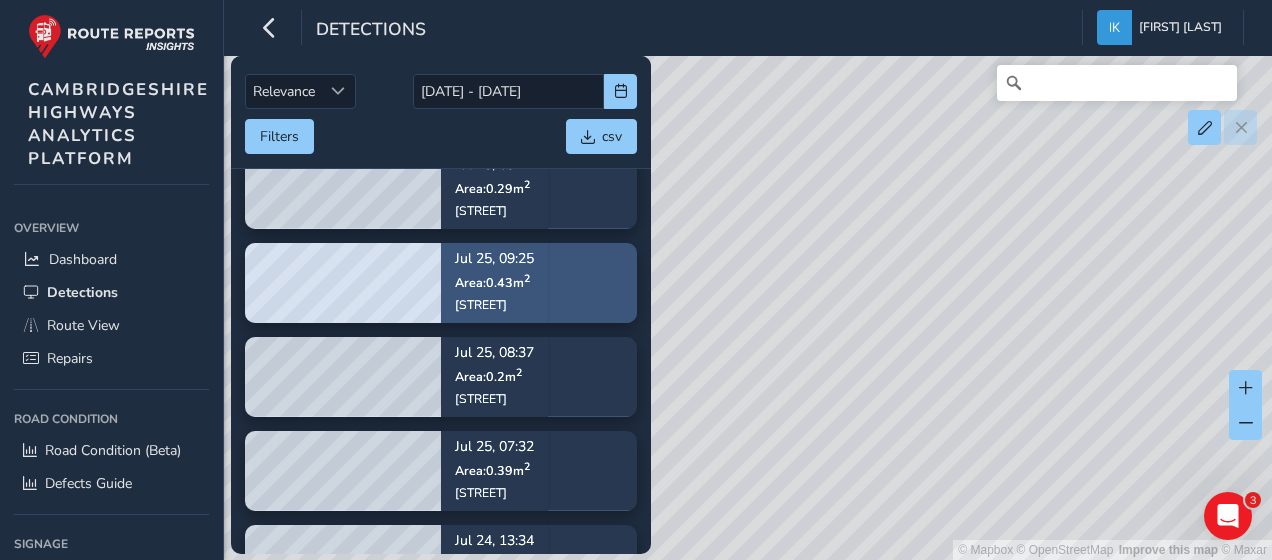 click on "[STREET]" at bounding box center [494, 282] 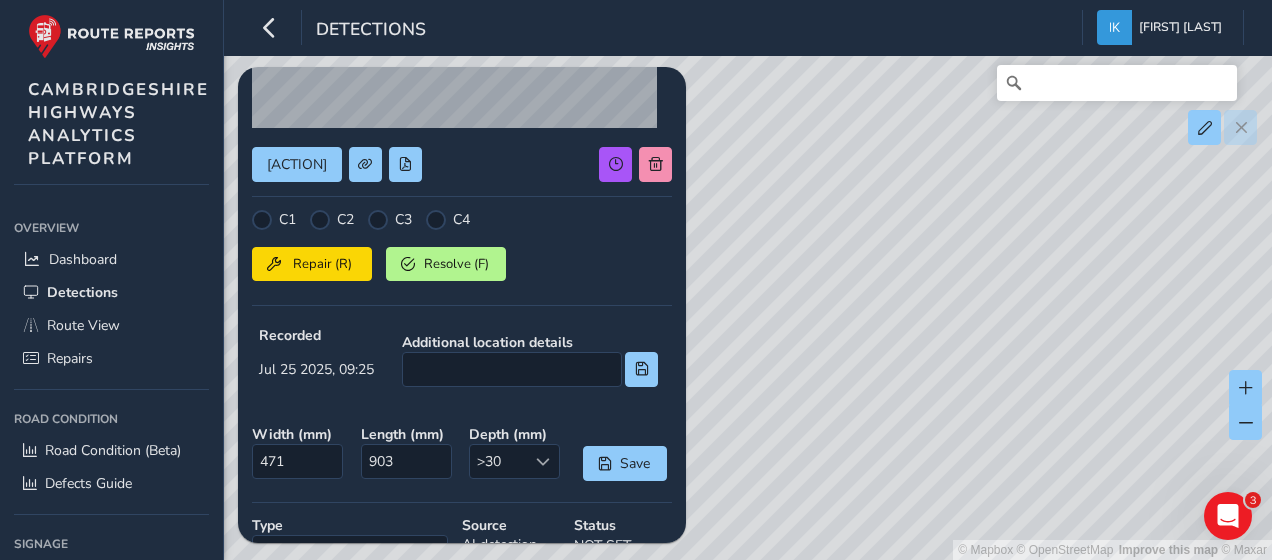 scroll, scrollTop: 0, scrollLeft: 0, axis: both 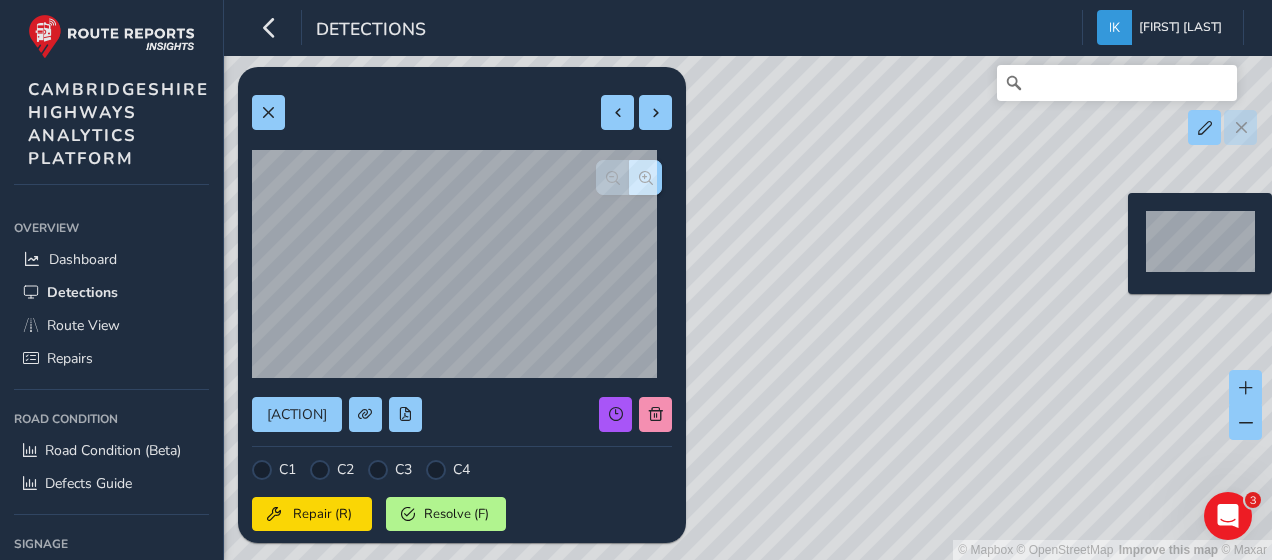 click on "© Mapbox   © OpenStreetMap   Improve this map   © Maxar" at bounding box center (636, 280) 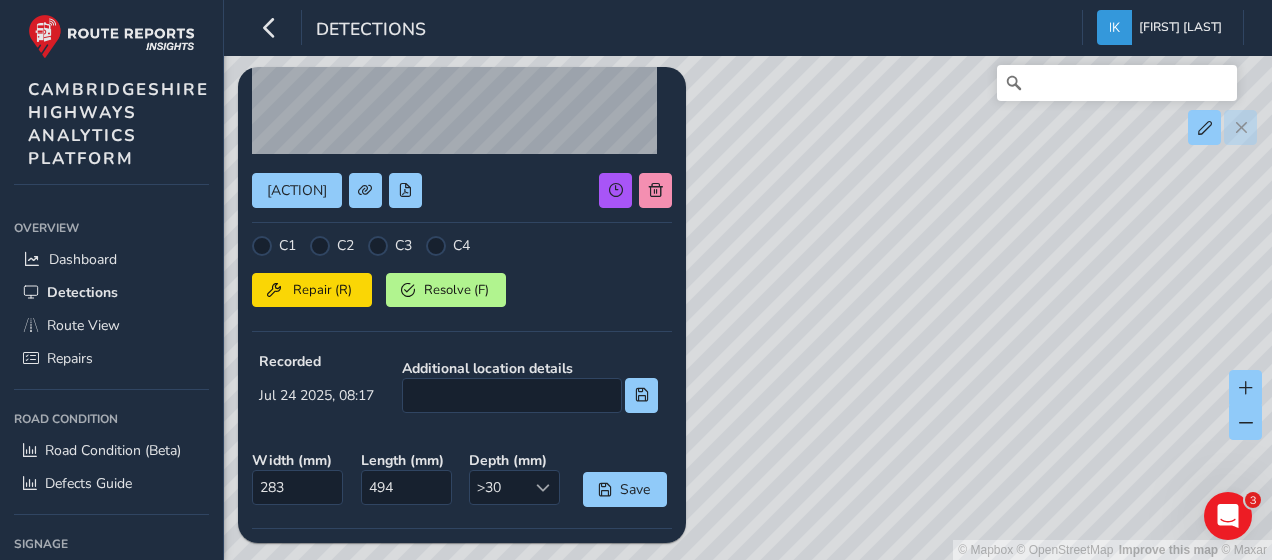 scroll, scrollTop: 0, scrollLeft: 0, axis: both 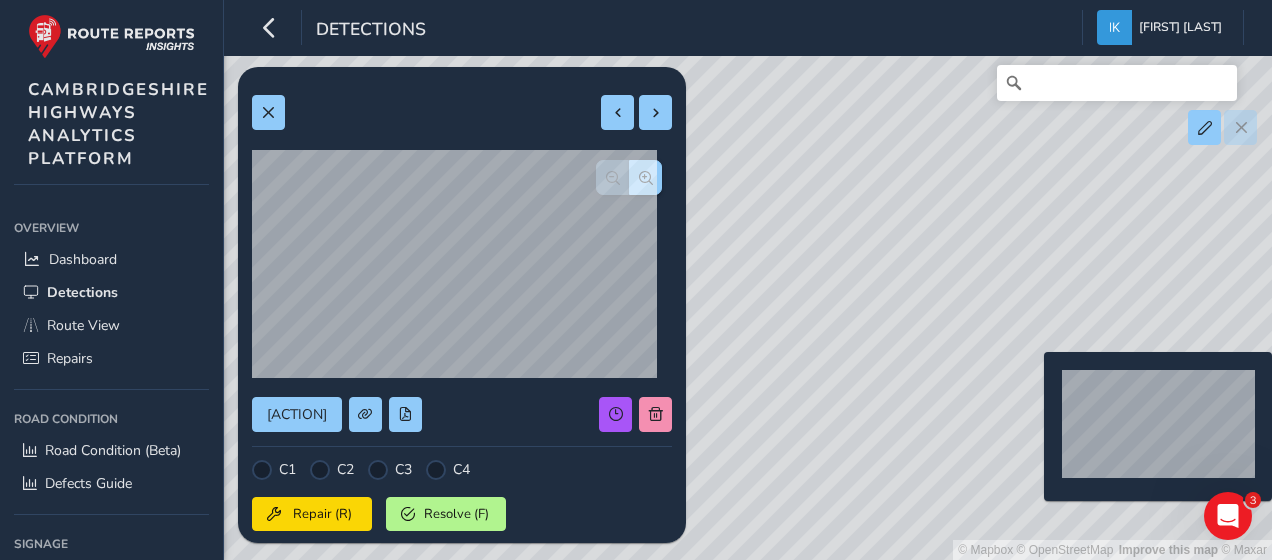 click on "© Mapbox   © OpenStreetMap   Improve this map   © Maxar" at bounding box center [636, 280] 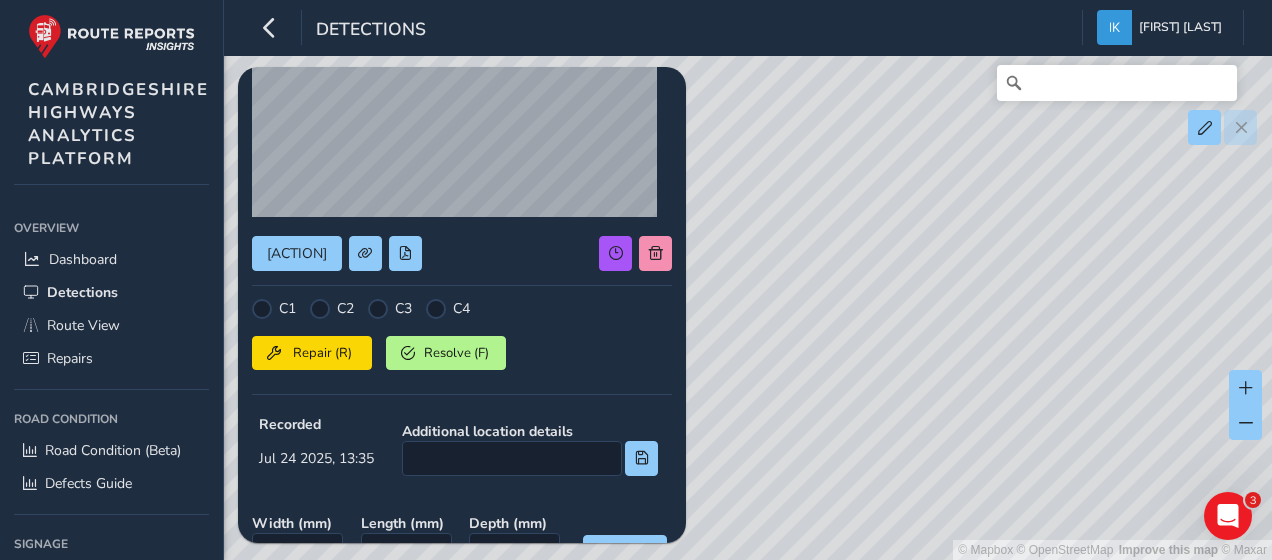 scroll, scrollTop: 0, scrollLeft: 0, axis: both 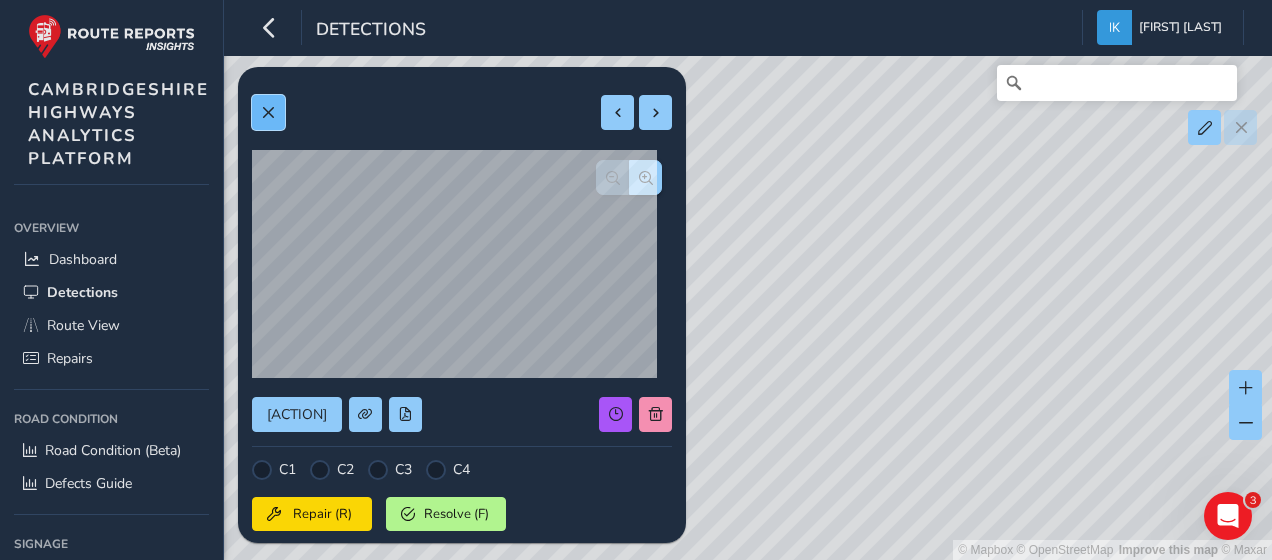 click at bounding box center (268, 113) 